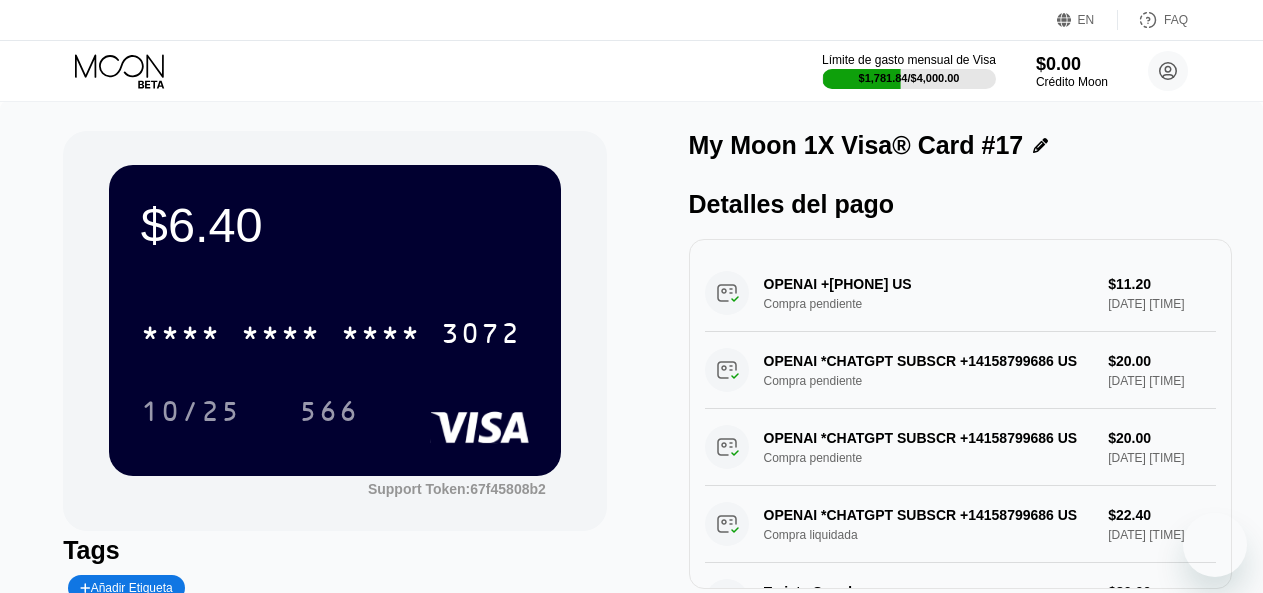 scroll, scrollTop: 0, scrollLeft: 0, axis: both 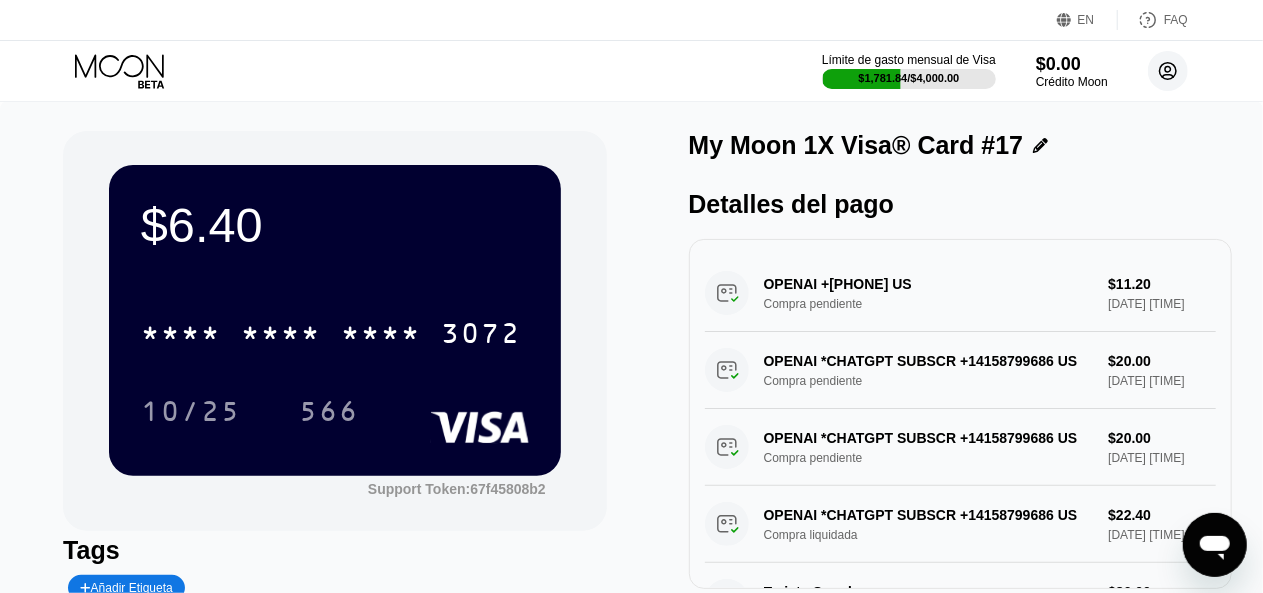 click 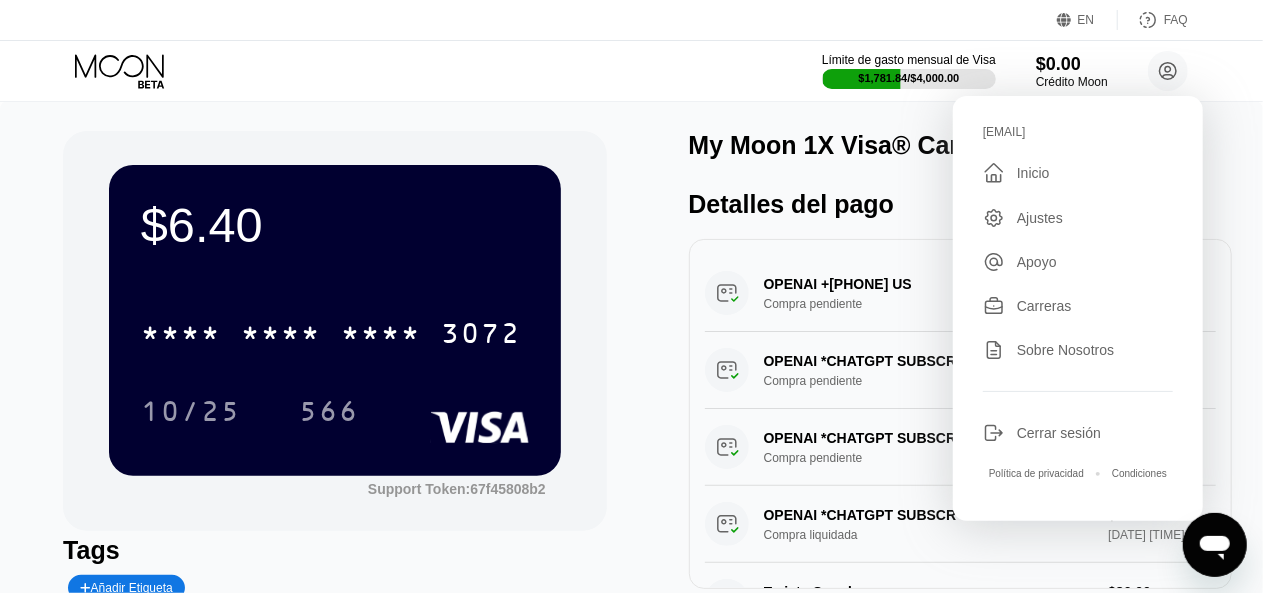 click on "Cerrar sesión" at bounding box center (1059, 433) 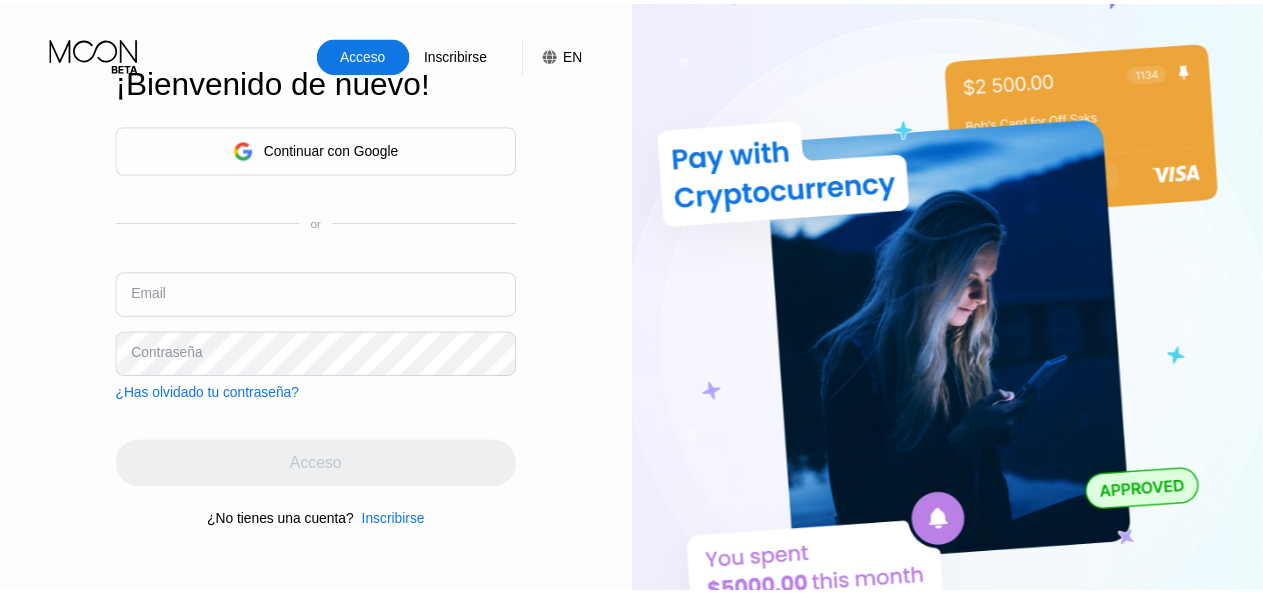 scroll, scrollTop: 0, scrollLeft: 0, axis: both 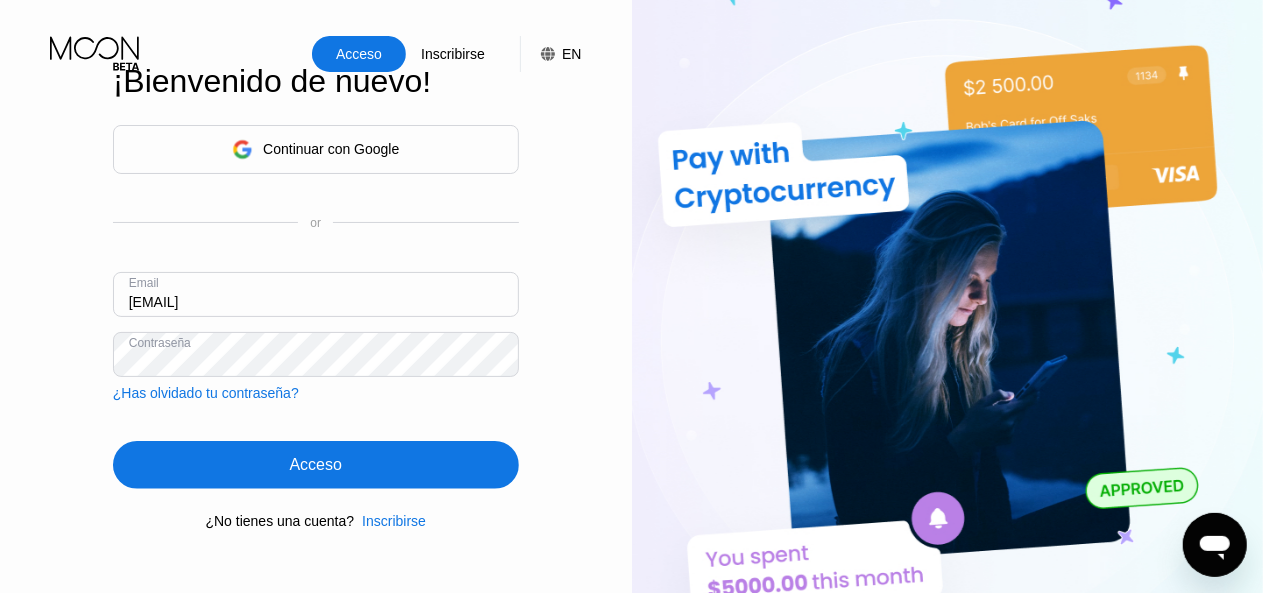 click on "Email [EMAIL]" at bounding box center (316, 302) 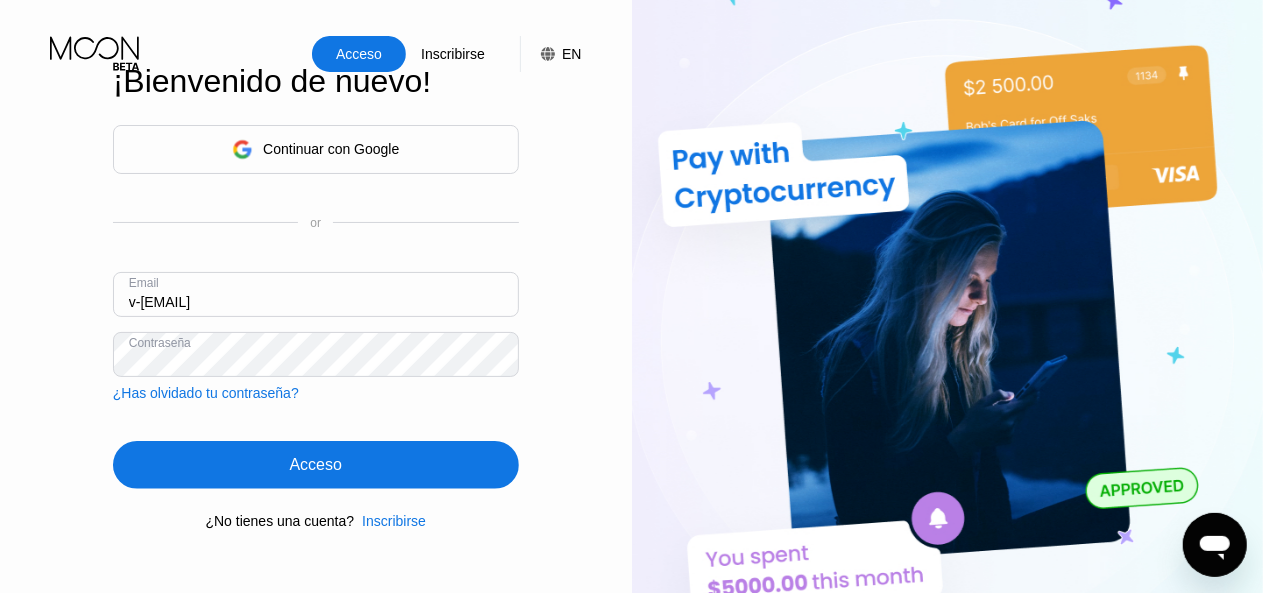 type on "v-[EMAIL]" 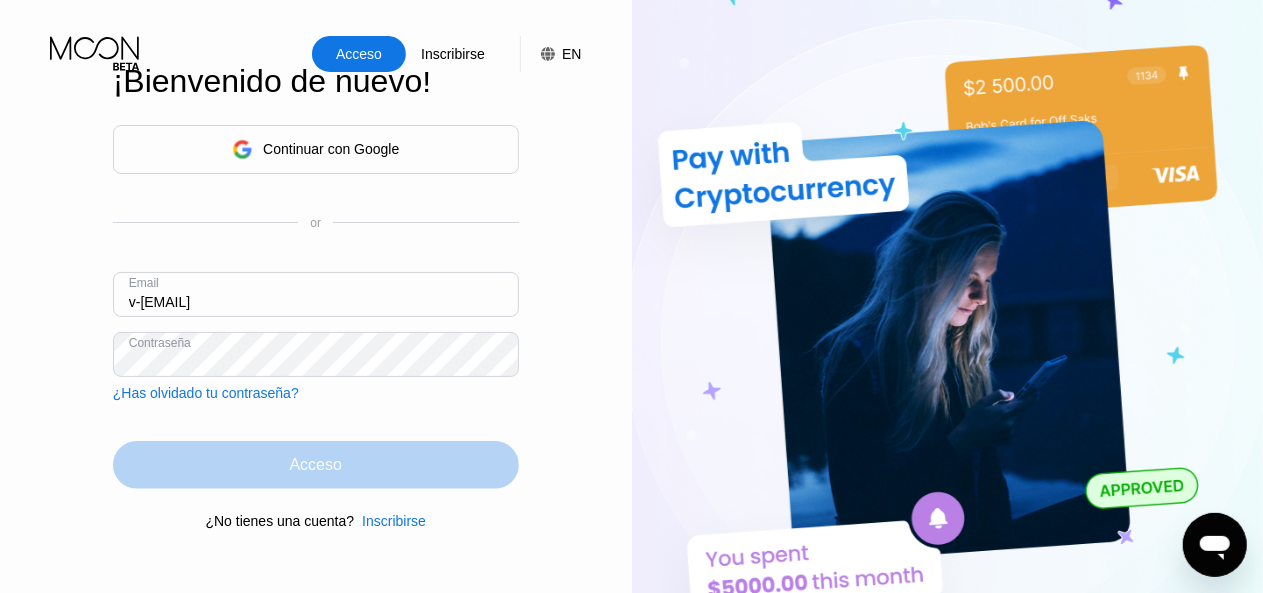 click on "Acceso" at bounding box center [316, 465] 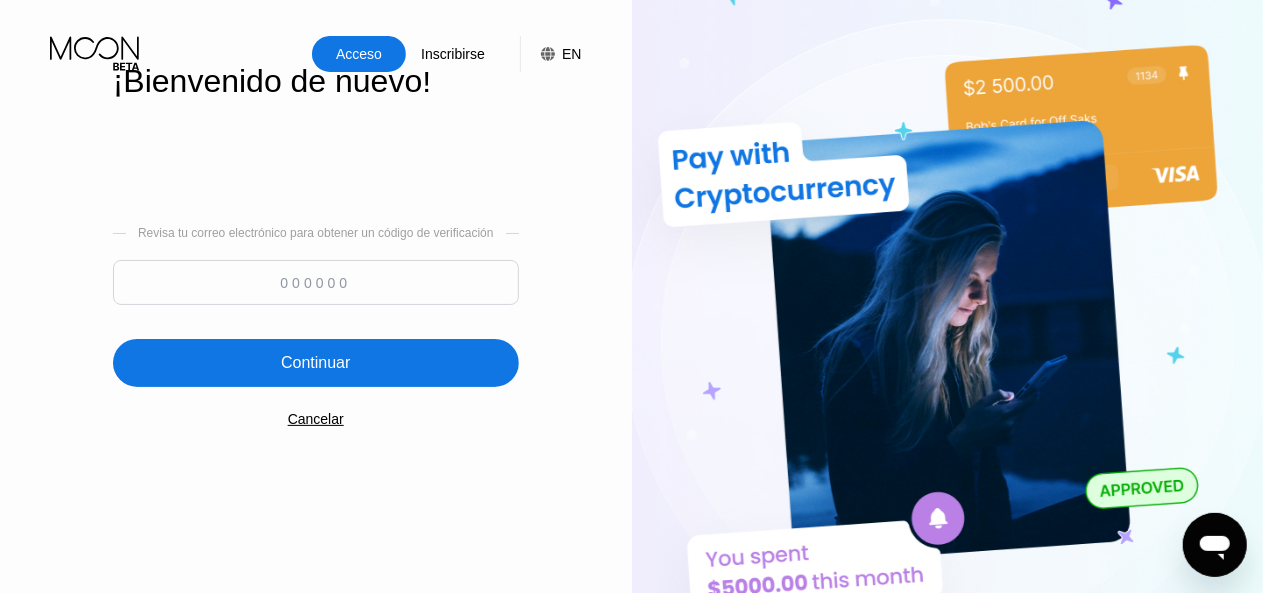 click at bounding box center [316, 282] 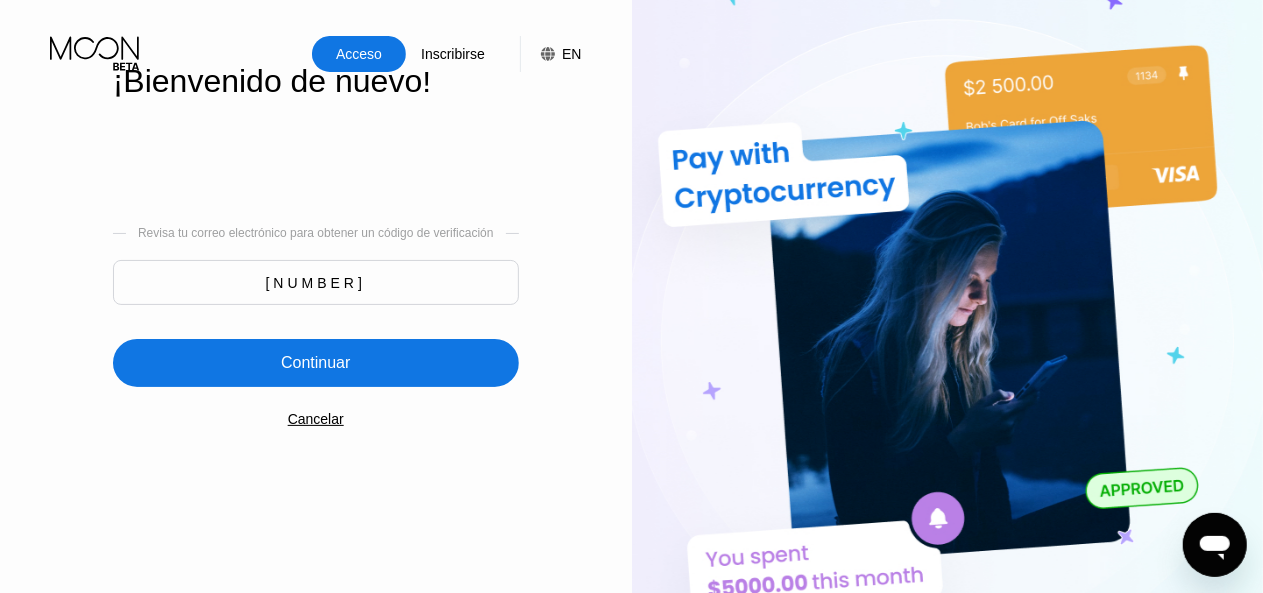 type on "[NUMBER]" 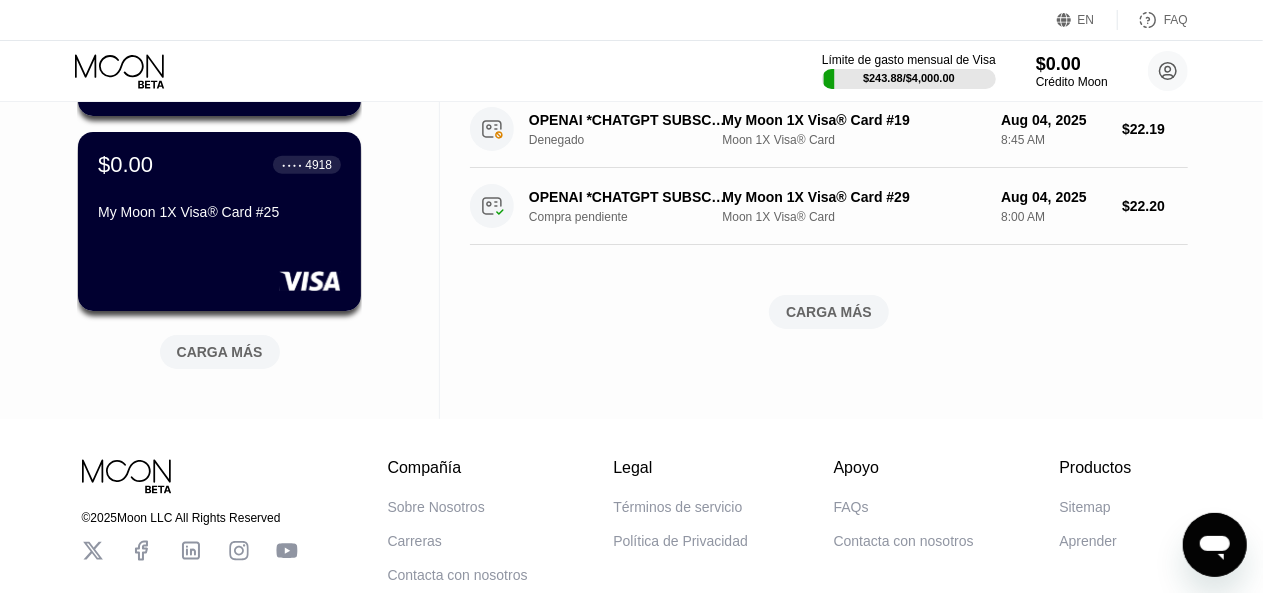 scroll, scrollTop: 900, scrollLeft: 0, axis: vertical 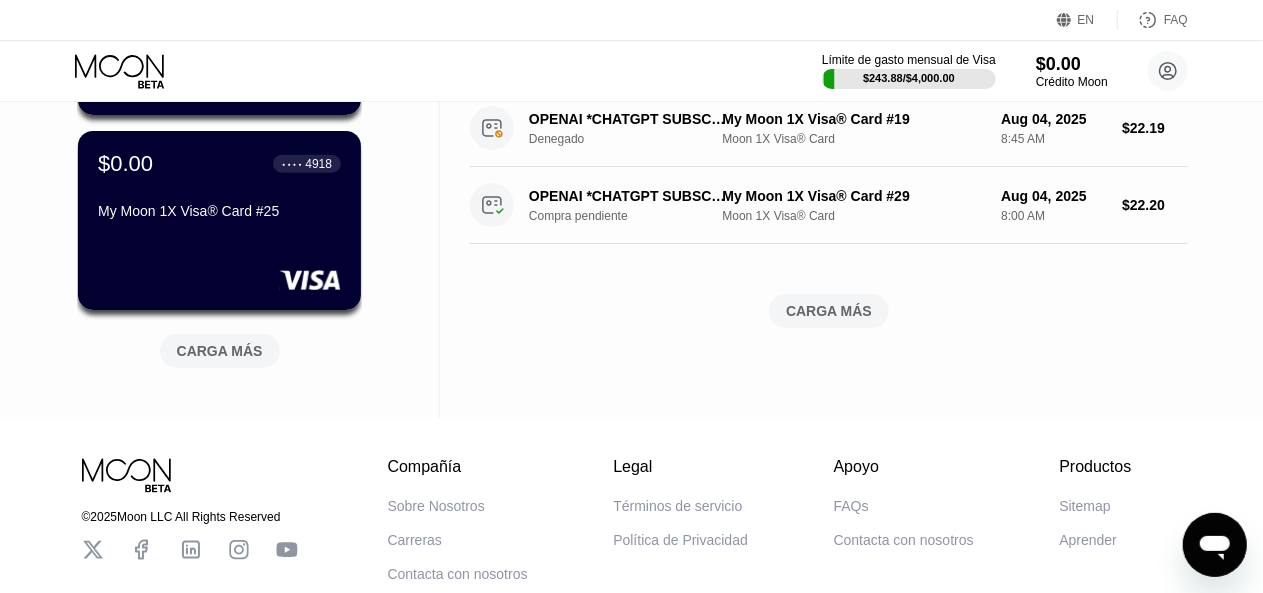 click on "CARGA MÁS" at bounding box center [220, 351] 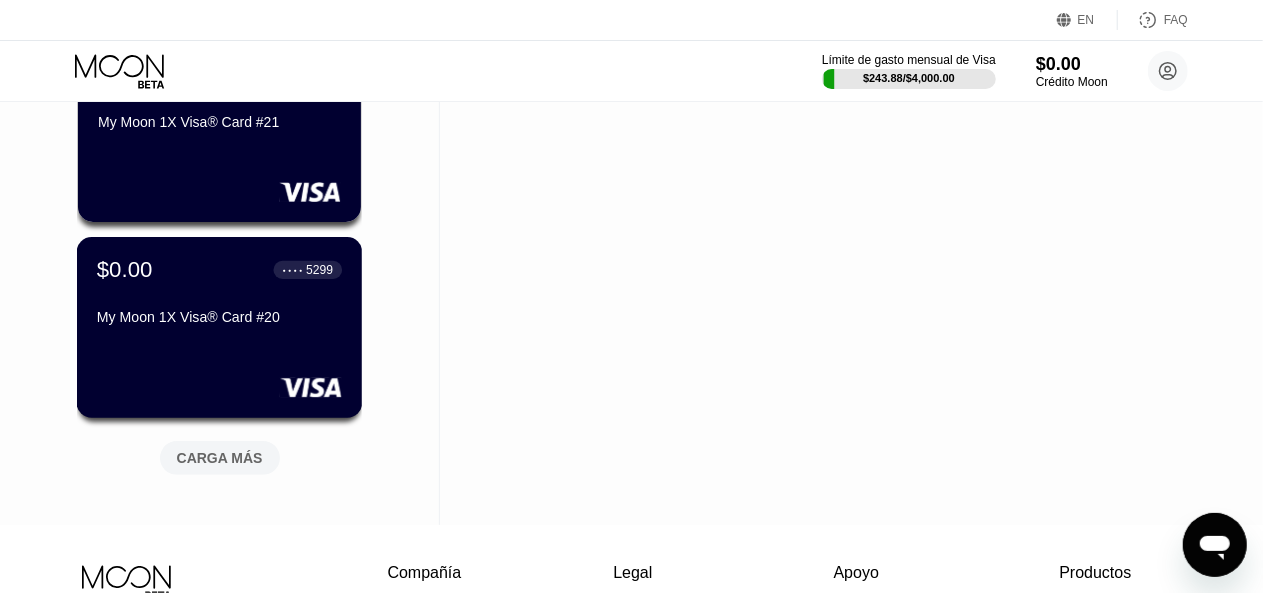 scroll, scrollTop: 1800, scrollLeft: 0, axis: vertical 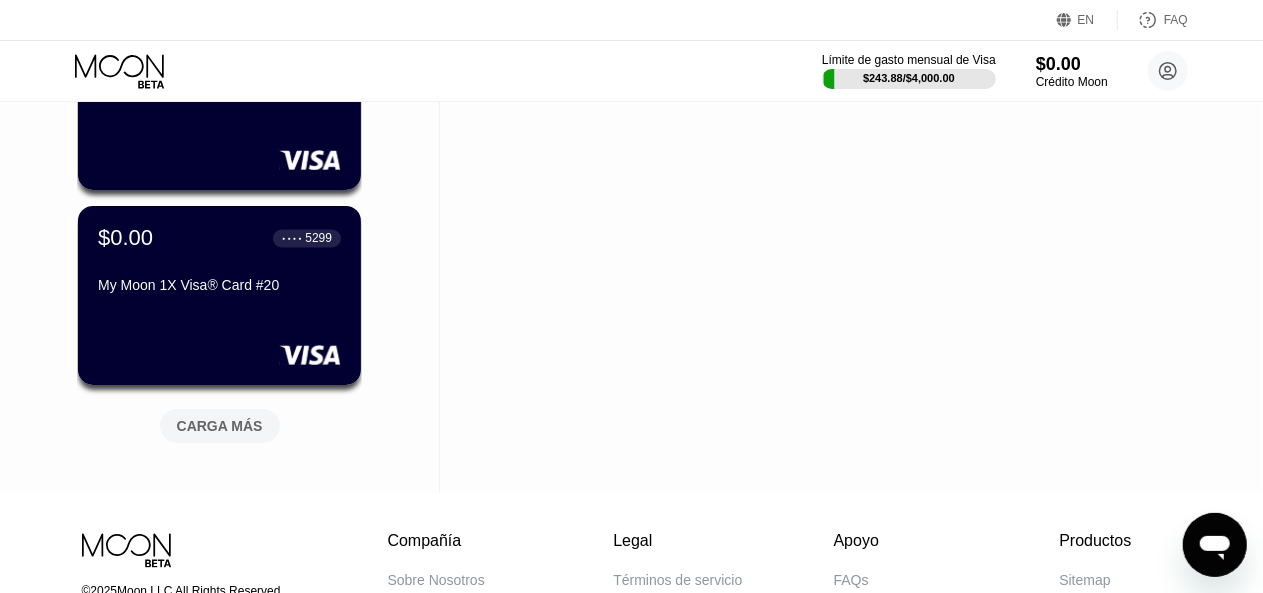 click on "$[PRICE] ● ● ● ● [NUMBER] My Moon 1X Visa® Card #[NUMBER] $[PRICE] ● ● ● ● [NUMBER] My Moon 1X Visa® Card #[NUMBER] $[PRICE] ● ● ● ● [NUMBER] My Moon 1X Visa® Card #[NUMBER] $[PRICE] ● ● ● ● [NUMBER] My Moon 1X Visa® Card #[NUMBER] $[PRICE] ● ● ● ● [NUMBER] My Moon 1X Visa® Card #[NUMBER] $[PRICE] ● ● ● ● [NUMBER] My Moon 1X Visa® Card #[NUMBER] $[PRICE] ● ● ● ● [NUMBER] My Moon 1X Visa® Card #[NUMBER] $[PRICE] ● ● ● ● [NUMBER] My Moon 1X Visa® Card #[NUMBER] $[PRICE] ● ● ● ● [NUMBER] My Moon 1X Visa® Card #[NUMBER] CARGA MÁS" at bounding box center [219, -554] 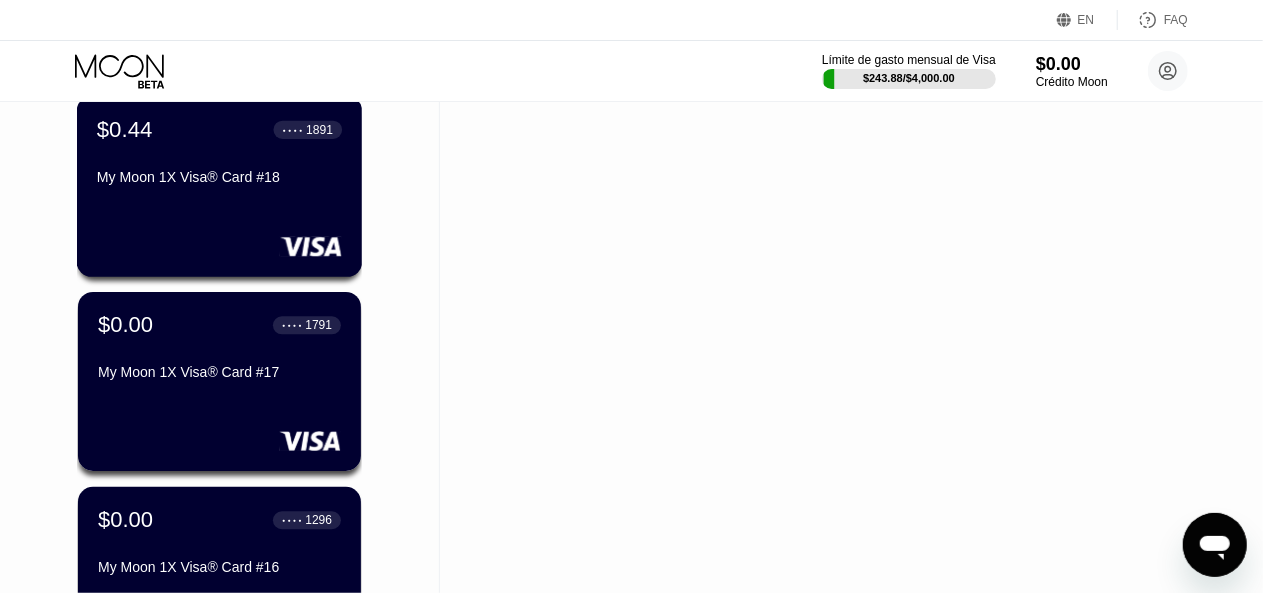 scroll, scrollTop: 2300, scrollLeft: 0, axis: vertical 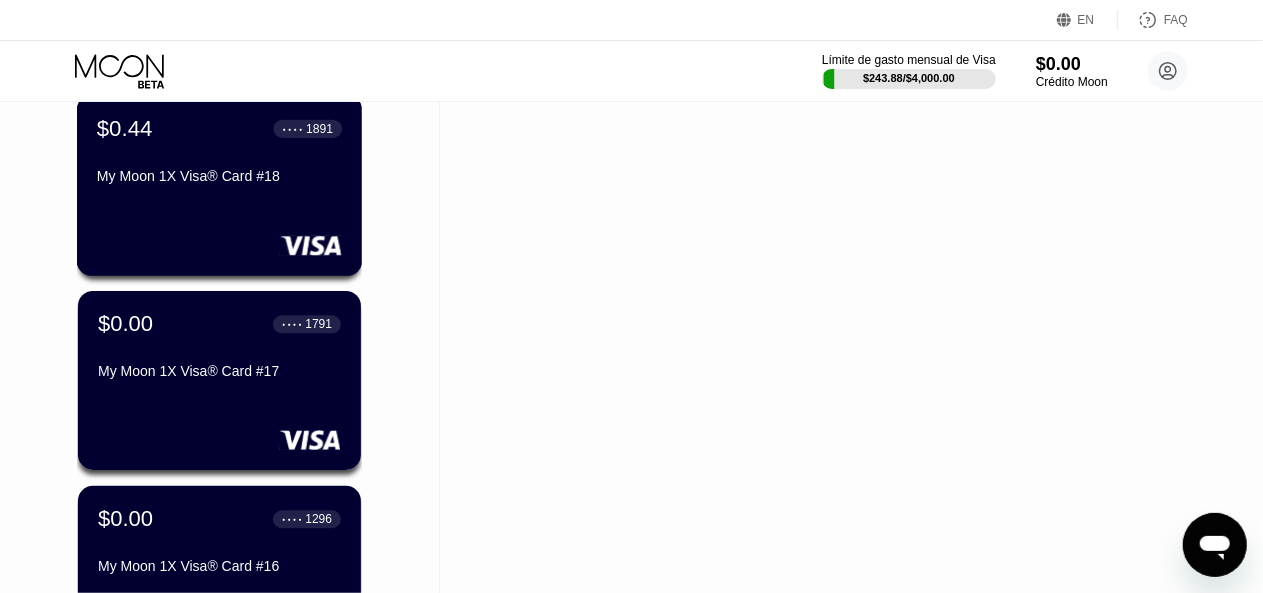 click 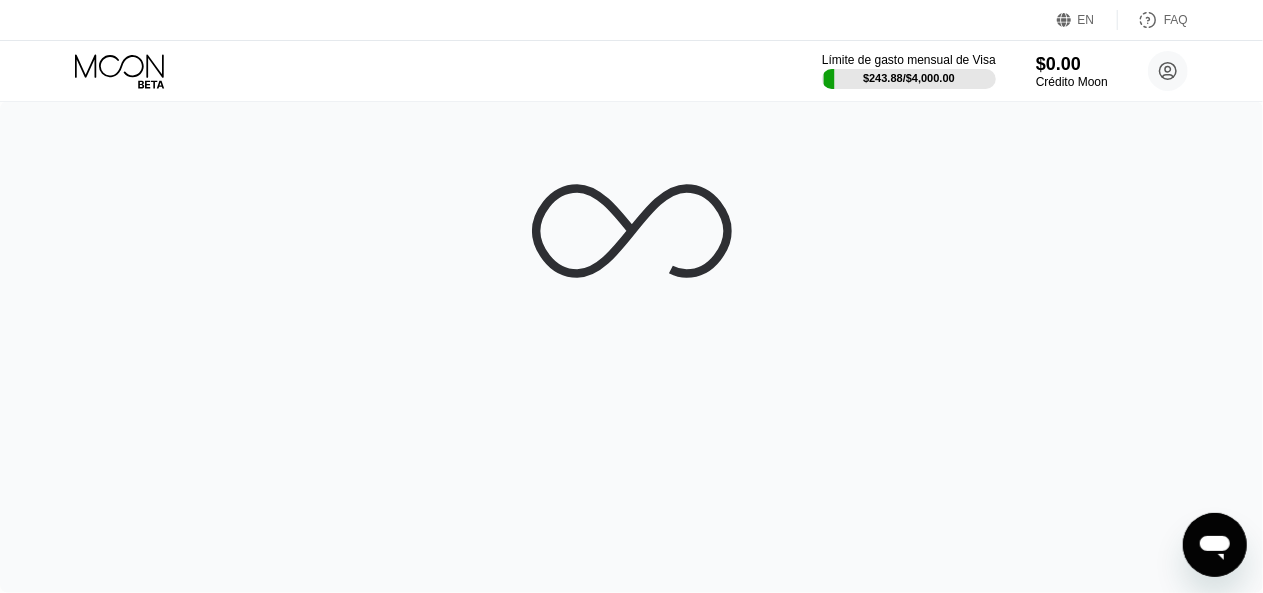 scroll, scrollTop: 0, scrollLeft: 0, axis: both 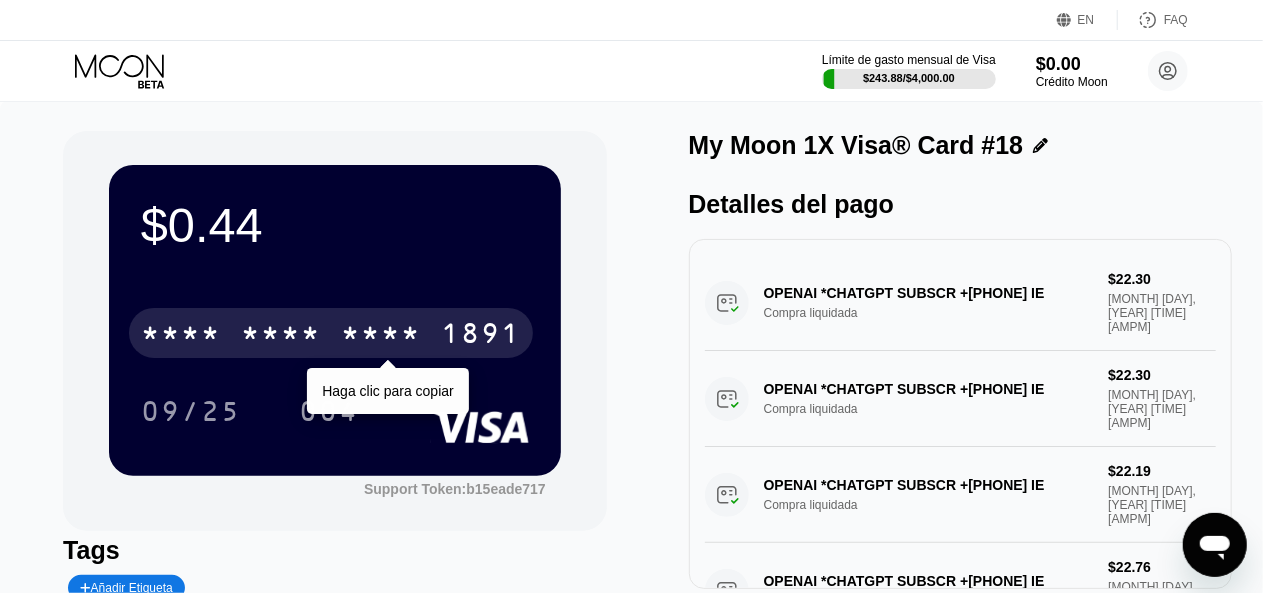 click on "* * * *" at bounding box center [381, 336] 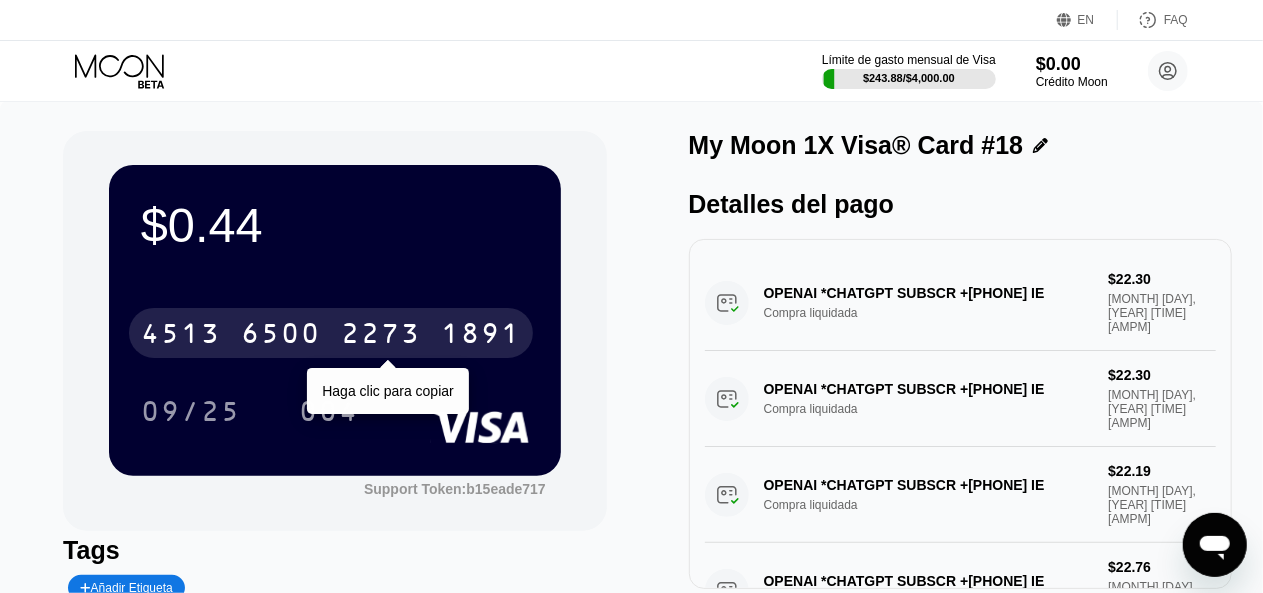 click on "2273" at bounding box center [381, 336] 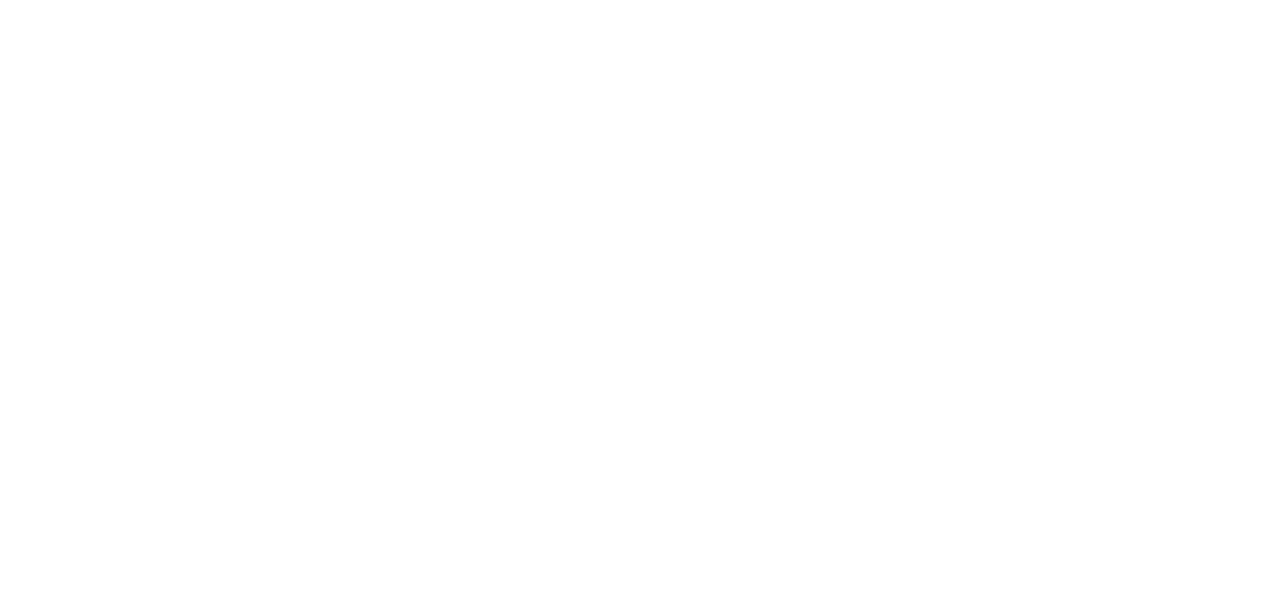 scroll, scrollTop: 0, scrollLeft: 0, axis: both 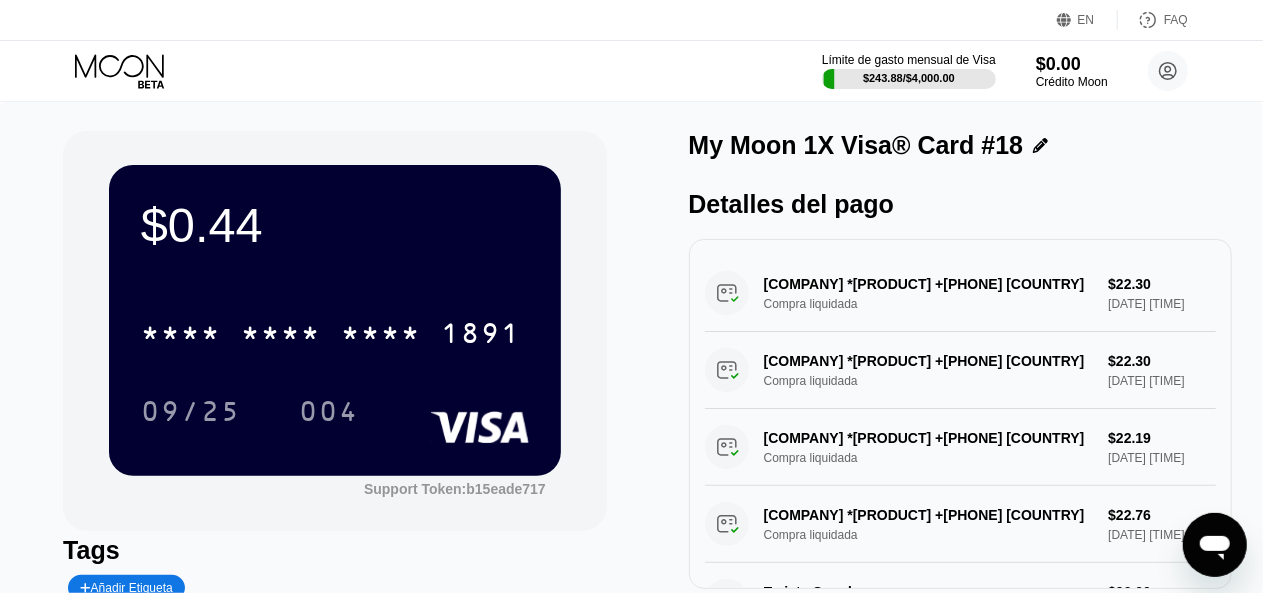 click 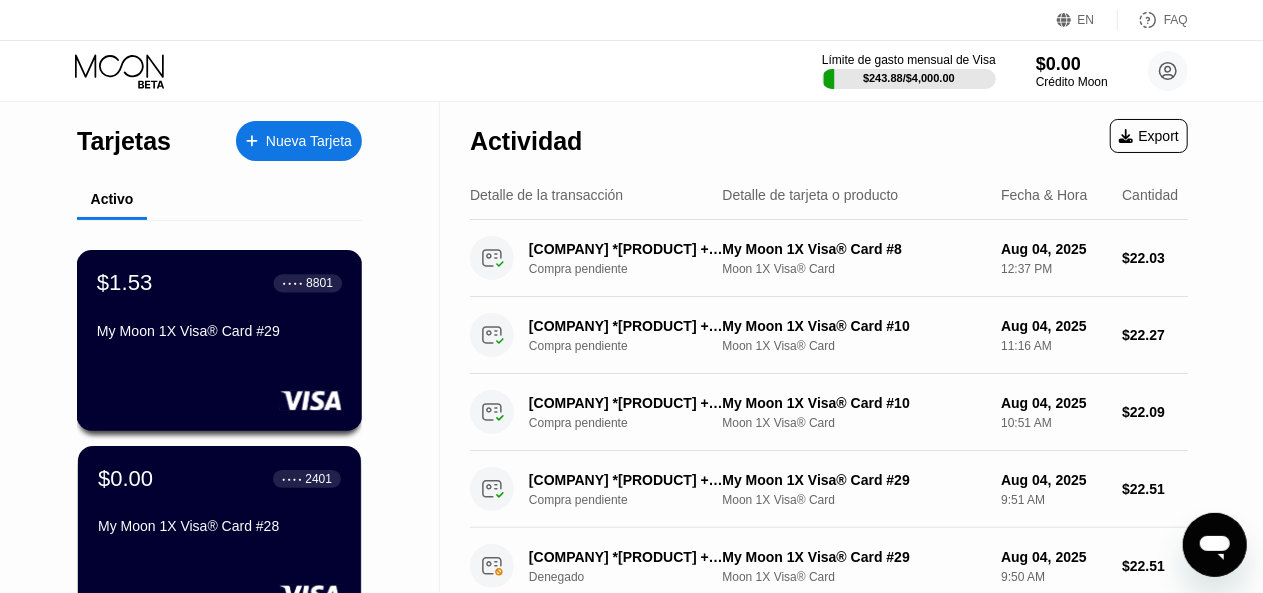 click on "$[PRICE] ● ● ● ● [CARD_NUMBER] [CARD_TYPE] [CARD_NUMBER] [CARD_DETAILS]" at bounding box center [219, 308] 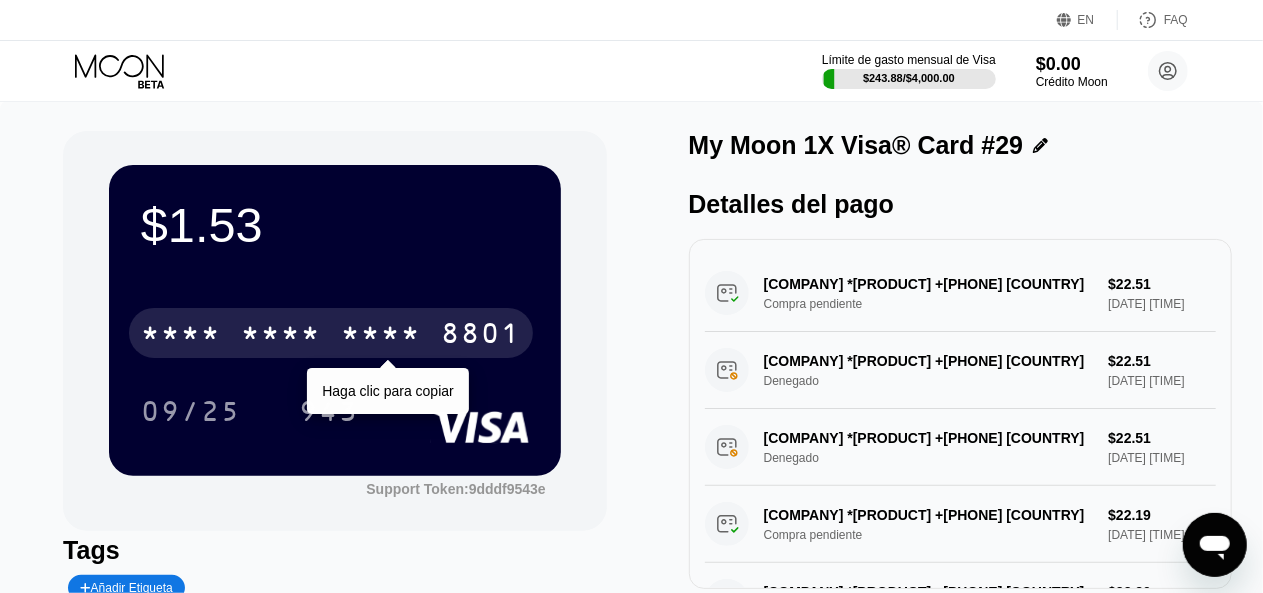 click on "* * * *" at bounding box center [381, 336] 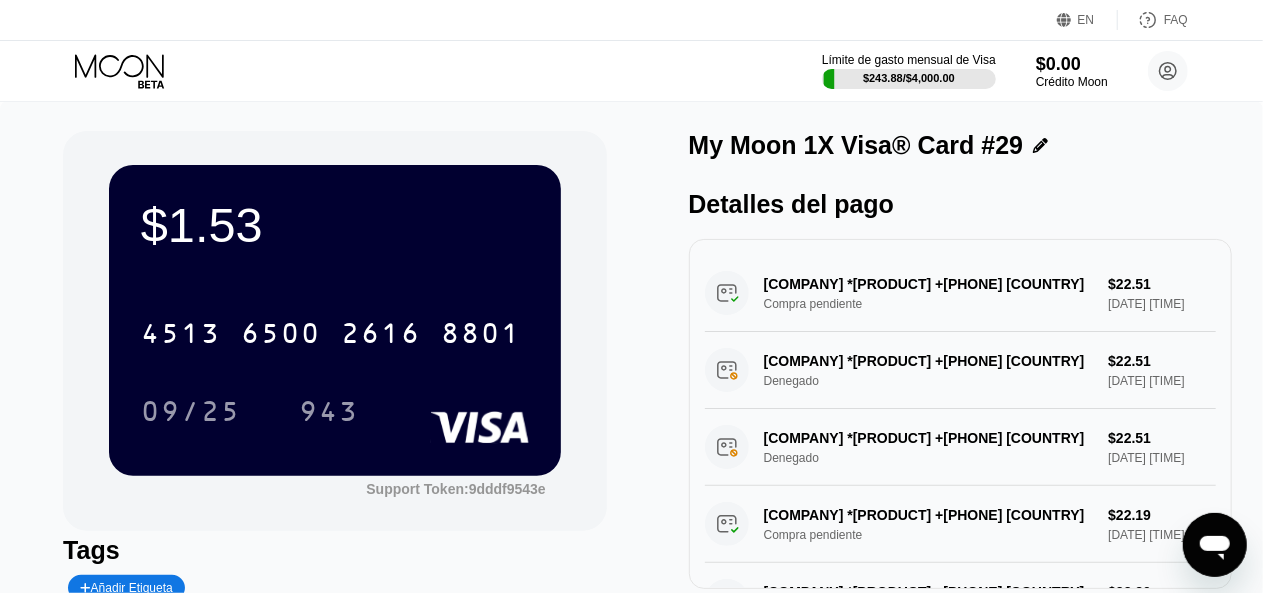 click on "$1.53 4513 6500 2616 8801 09/25 943 Support Token:  9dddf9543e Tags  Añadir Etiqueta Marcar como utilizada My Moon 1X Visa® Card #29 Detalles del pago OPENAI *CHATGPT SUBSCR   +14158799686 IE Compra pendiente $22.51 Aug 04, 2025 9:51 AM OPENAI *CHATGPT SUBSCR   +14158799686 IE Denegado $22.51 Aug 04, 2025 9:50 AM OPENAI *CHATGPT SUBSCR   +14158799686 IE Denegado $22.51 Aug 04, 2025 9:48 AM OPENAI *CHATGPT SUBSCR   +14158799686 IE Compra pendiente $22.19 Aug 04, 2025 9:17 AM OPENAI *CHATGPT SUBSCR   +14158799686 IE Compra pendiente $22.20 Aug 04, 2025 8:00 AM OPENAI *CHATGPT SUBSCR   +14158799686 IE Denegado $218.30 Jul 31, 2025 4:49 AM OPENAI *CHATGPT SUBSCR   +14158799686 IE Denegado $218.30 Jul 31, 2025 4:49 AM OPENAI *CHATGPT SUBSCR   +14158799686 IE Compra liquidada $21.55 Jul 29, 2025 11:36 AM Tarjeta Creada Moon Credit Usado: $90.00 $90.00 Jul 28, 2025 11:47 AM" at bounding box center [631, 412] 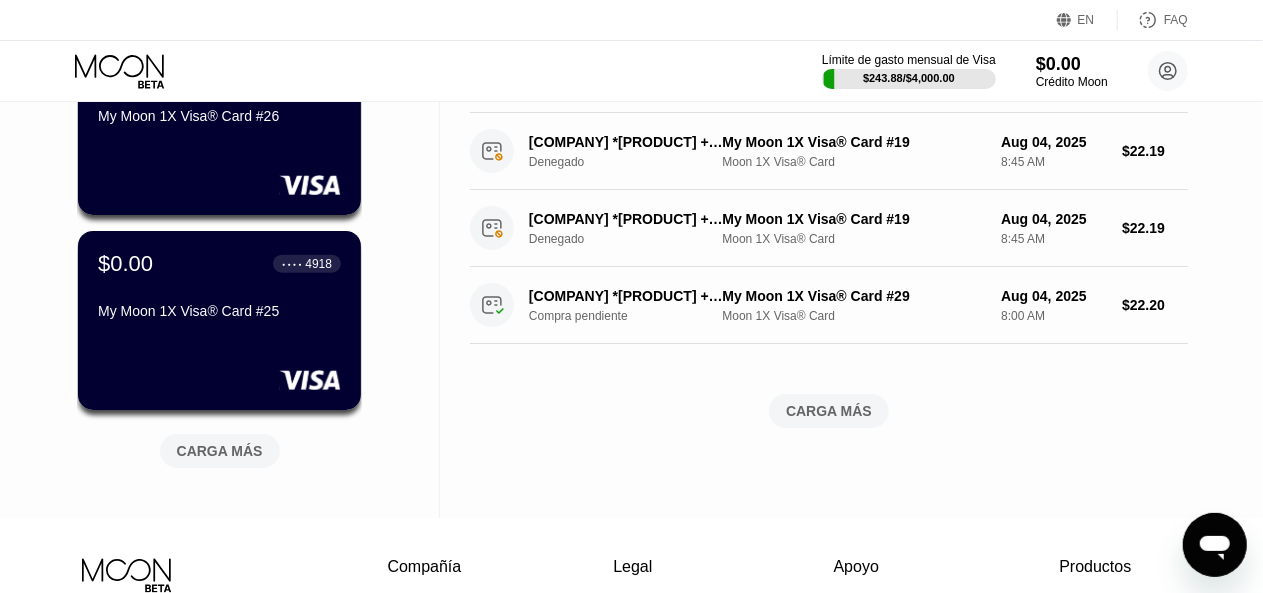 scroll, scrollTop: 700, scrollLeft: 0, axis: vertical 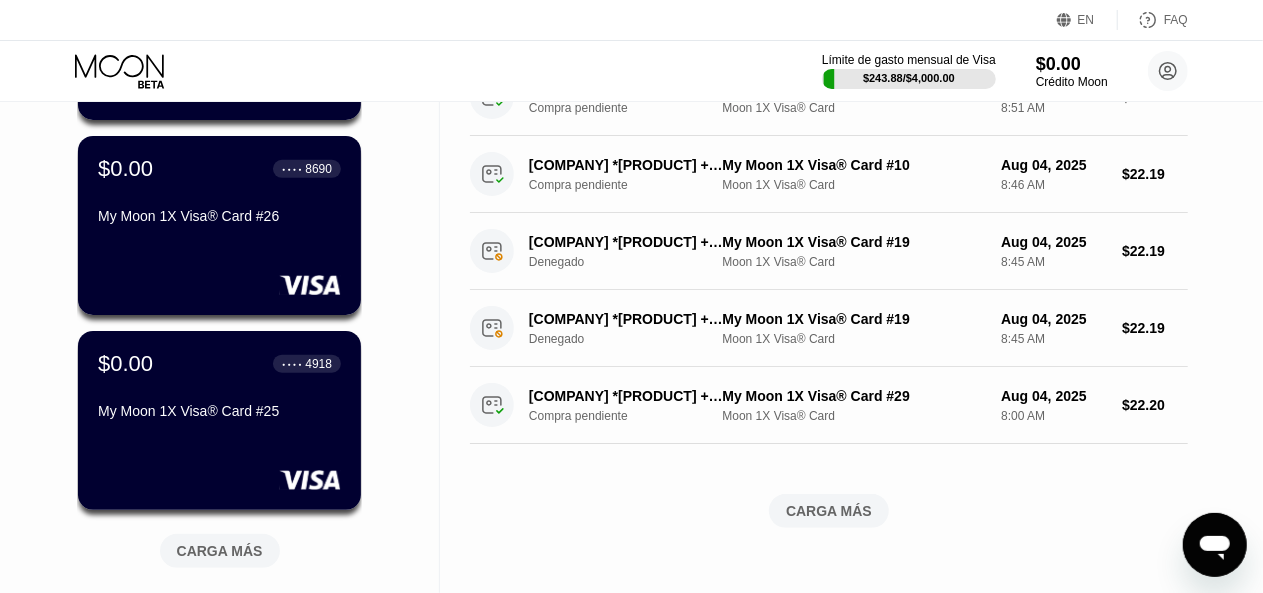click on "CARGA MÁS" at bounding box center (829, 511) 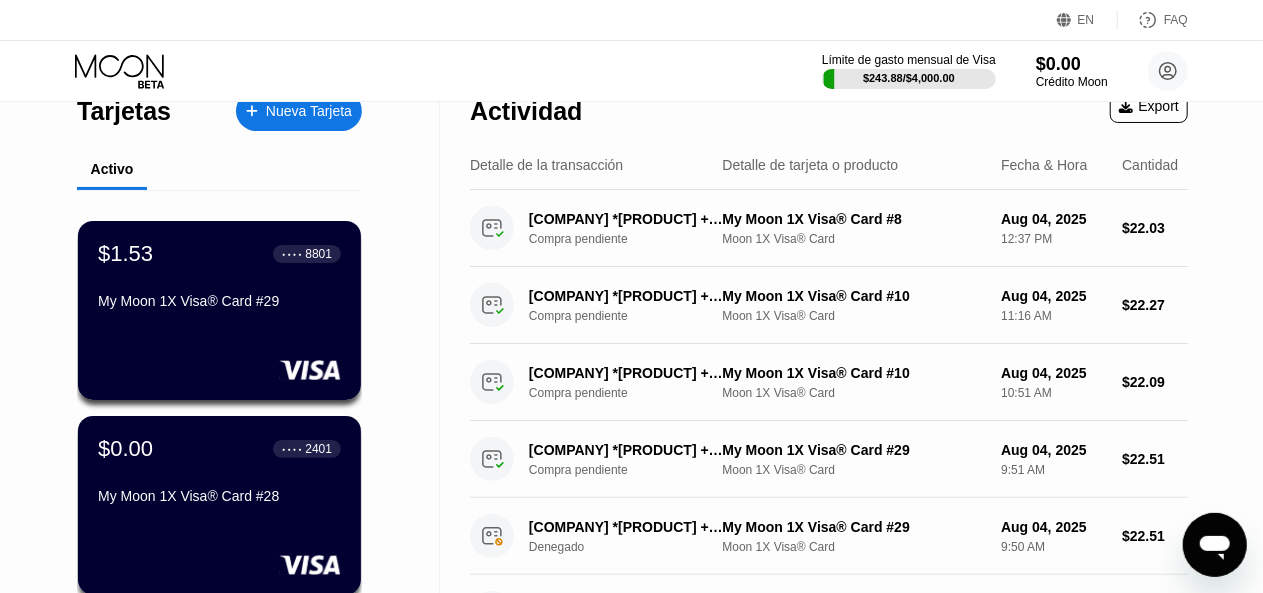 scroll, scrollTop: 0, scrollLeft: 0, axis: both 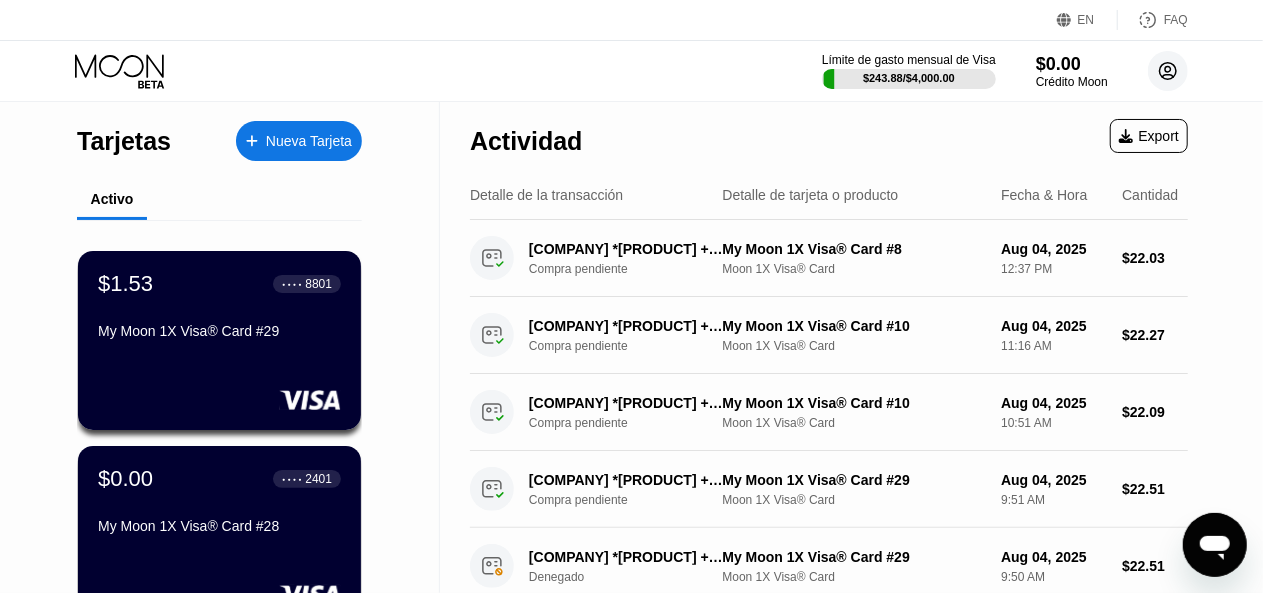 click 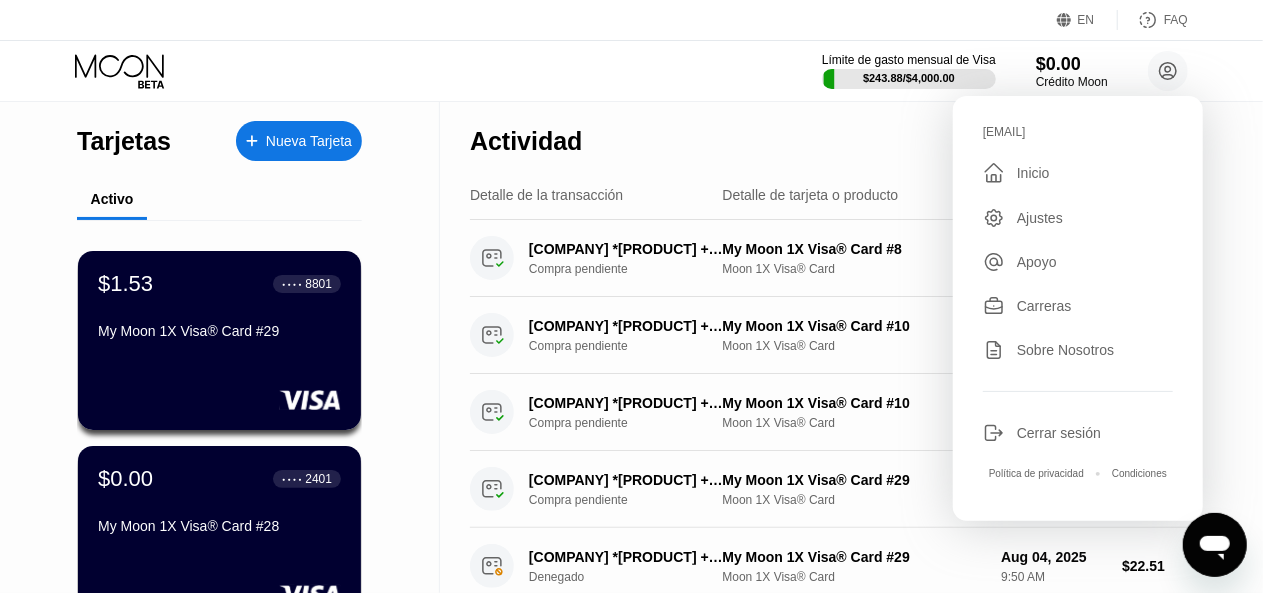 click on "Actividad Export" at bounding box center [829, 136] 